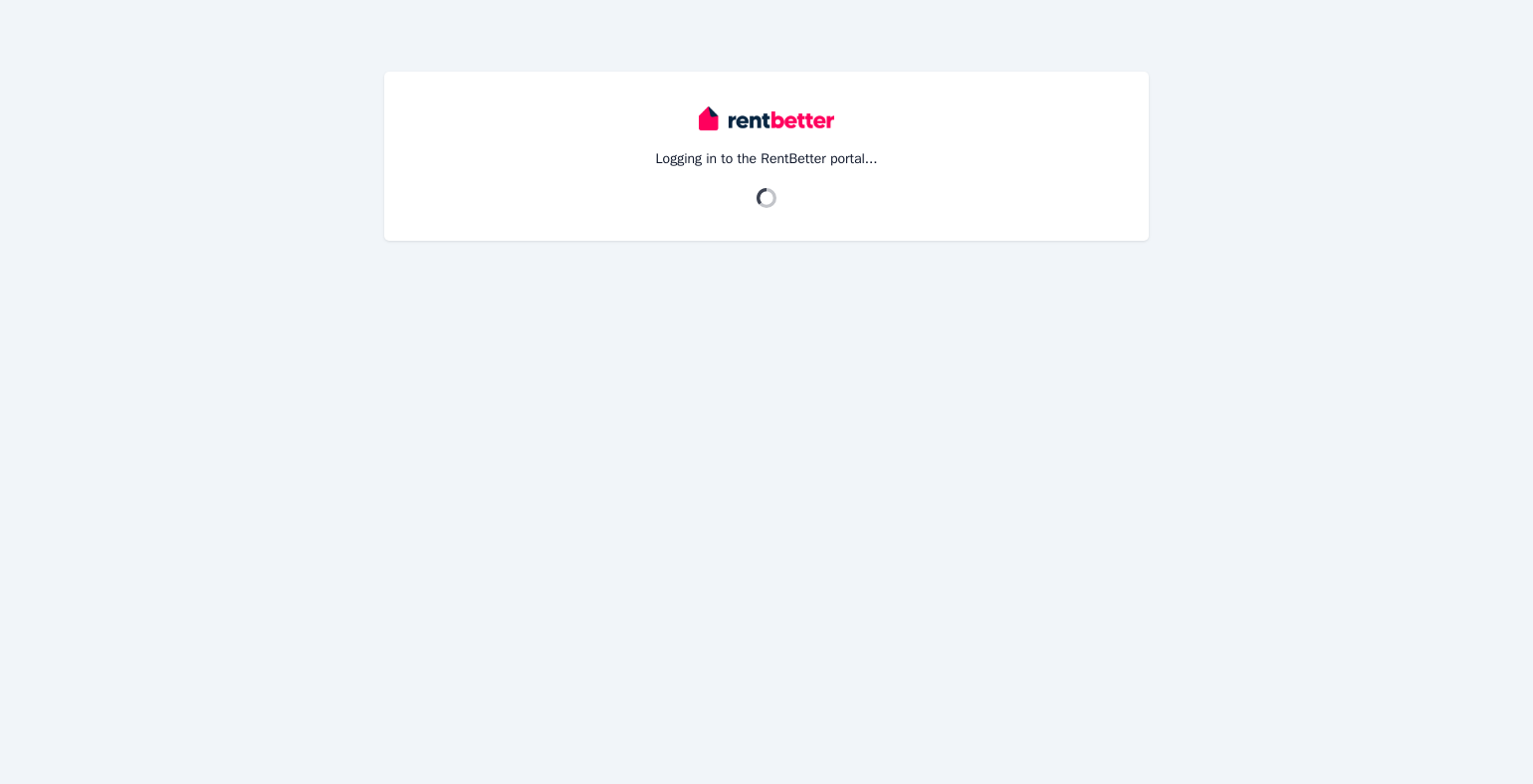 scroll, scrollTop: 0, scrollLeft: 0, axis: both 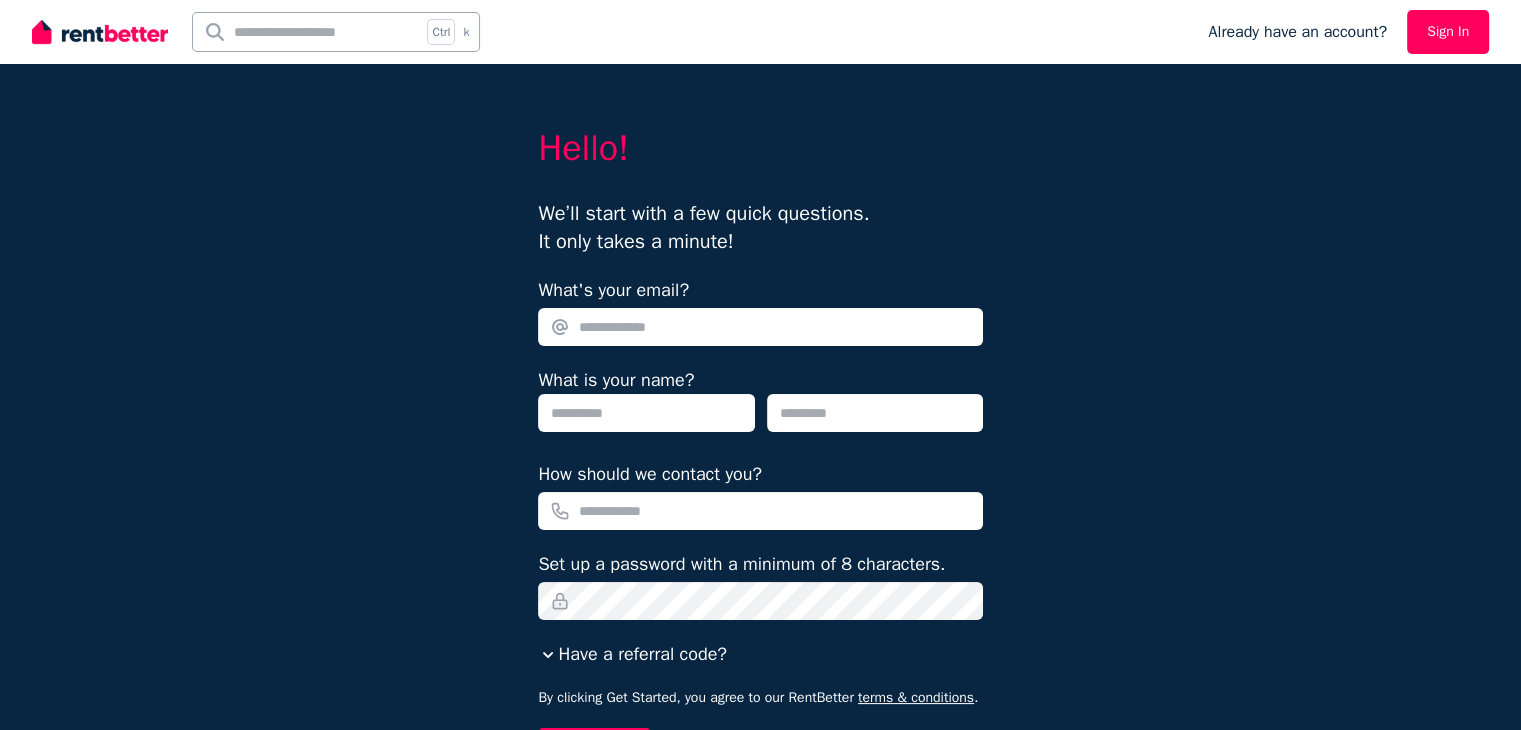 click on "Sign In" at bounding box center [1448, 32] 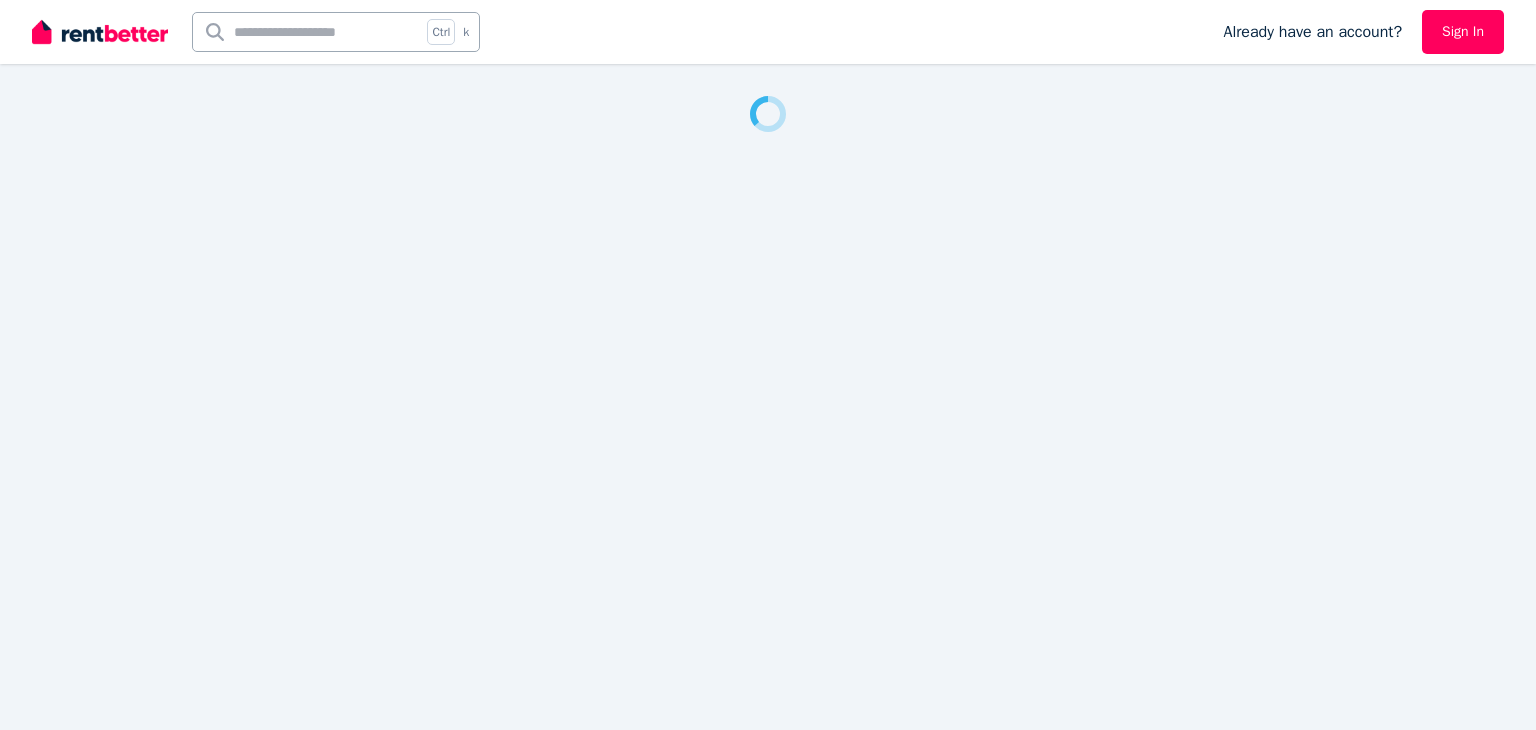 scroll, scrollTop: 0, scrollLeft: 0, axis: both 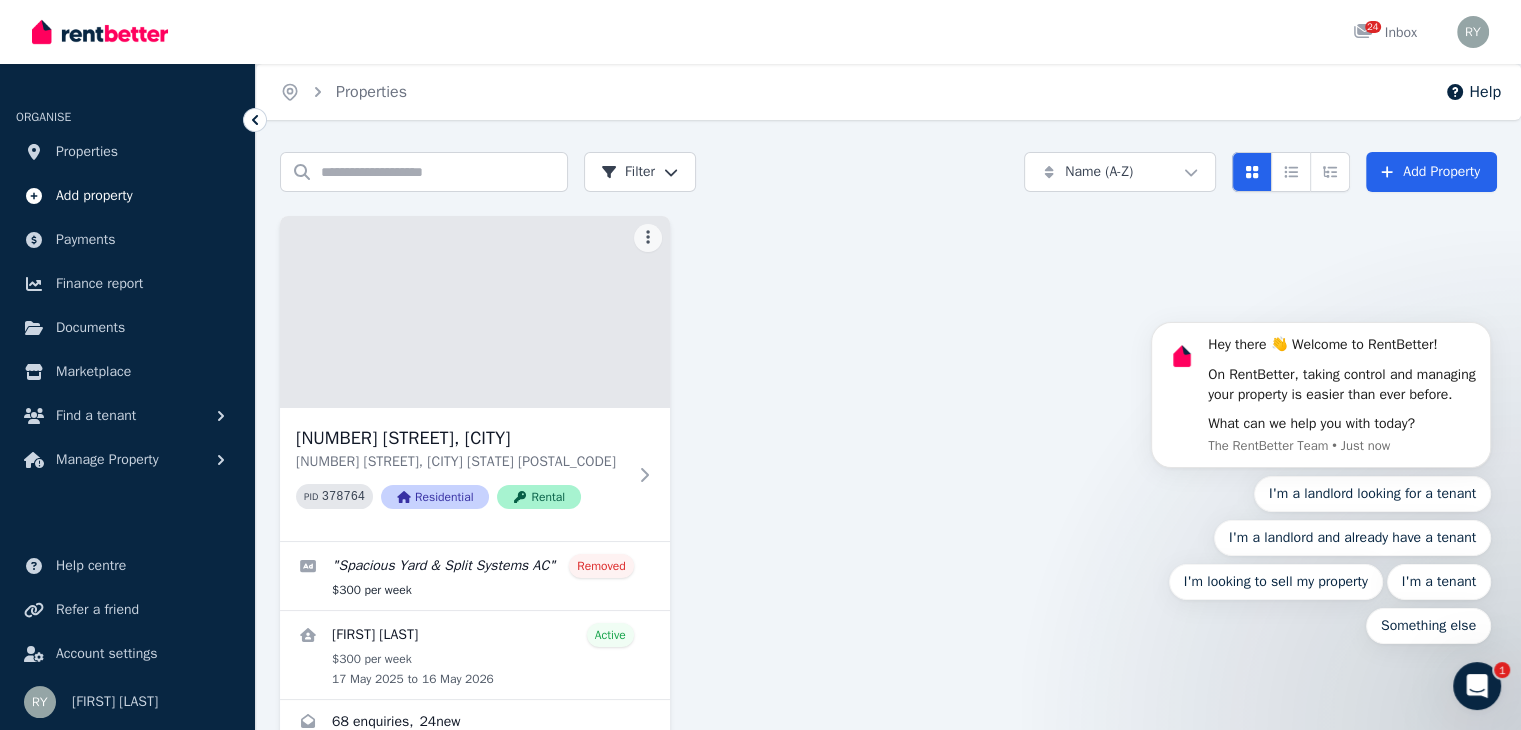 click on "Add property" at bounding box center [94, 196] 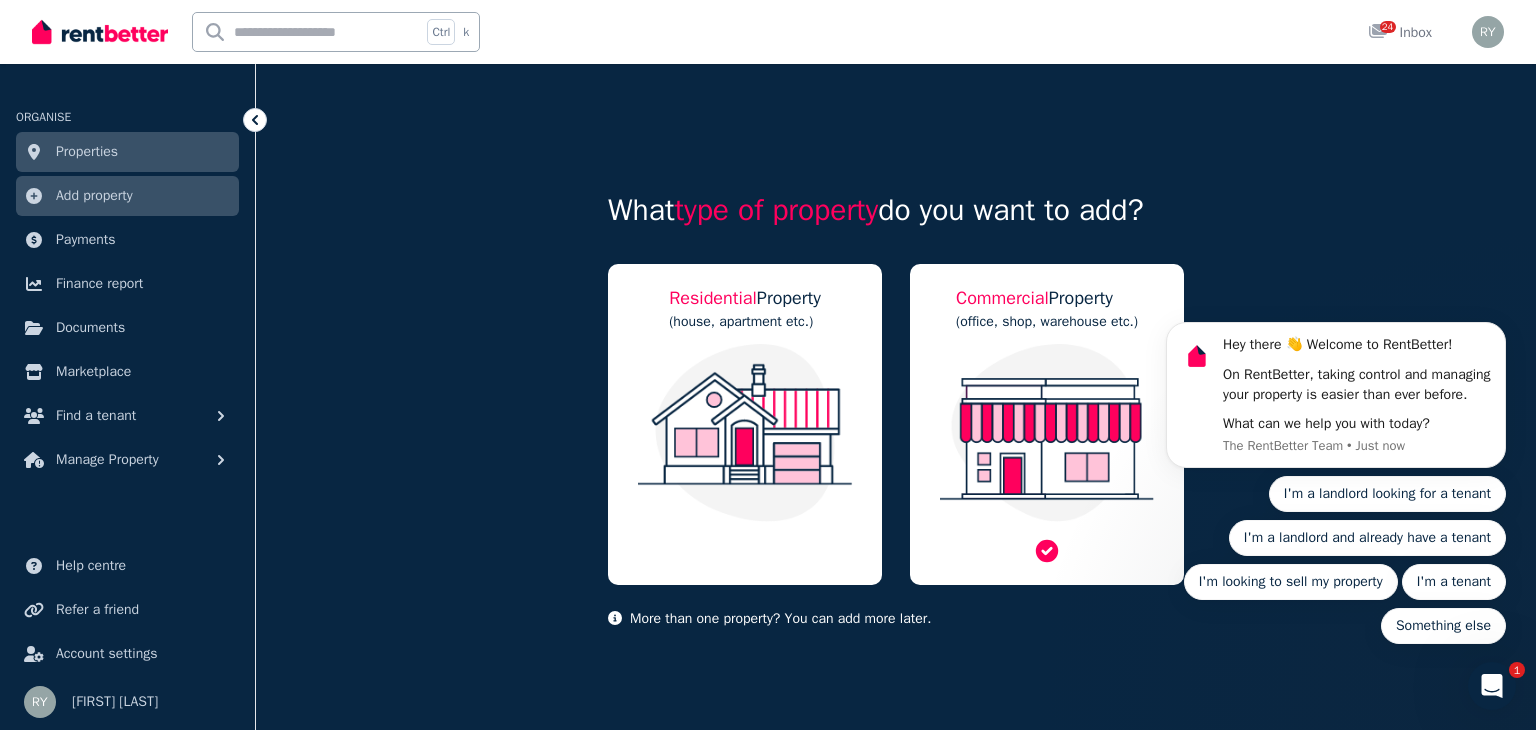 click at bounding box center [1047, 433] 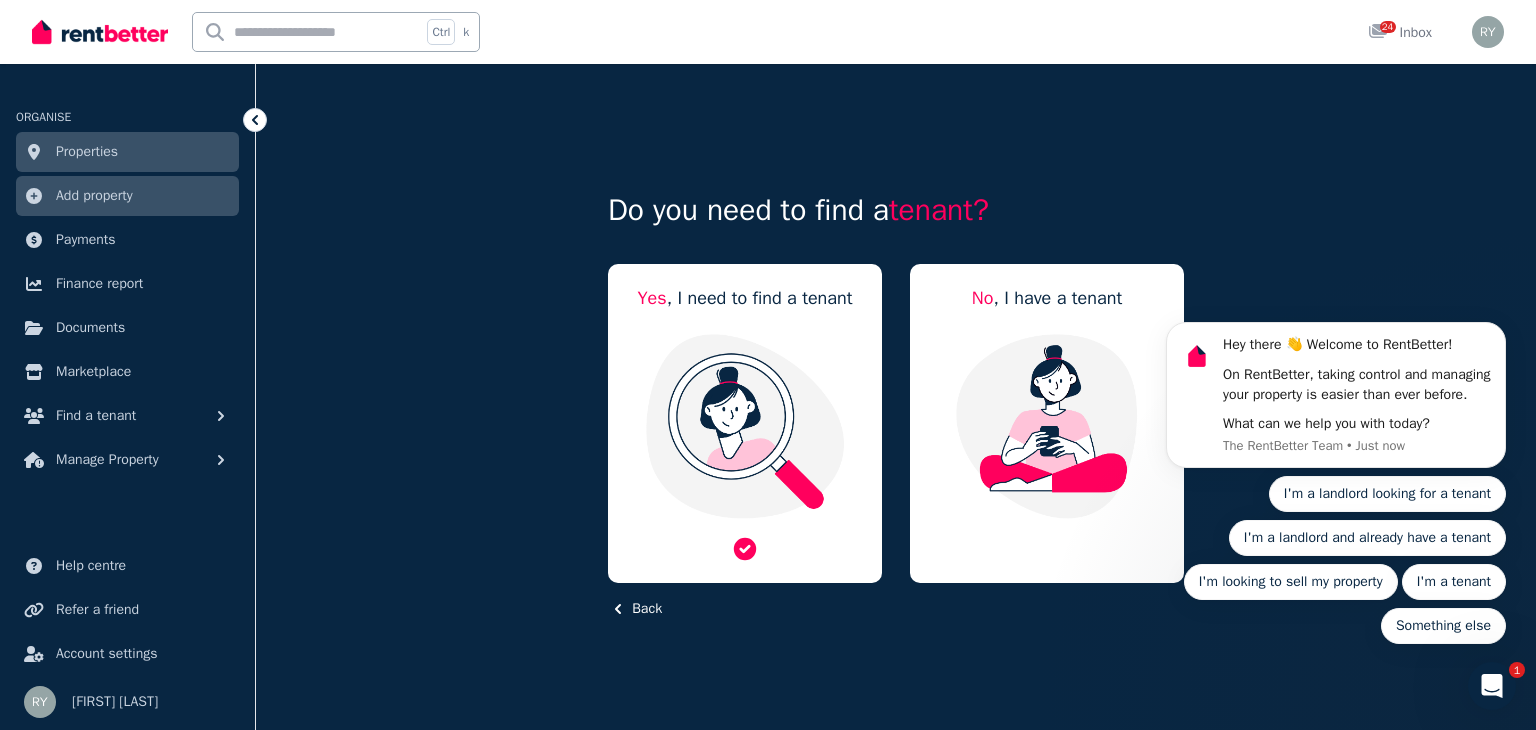 click at bounding box center (745, 426) 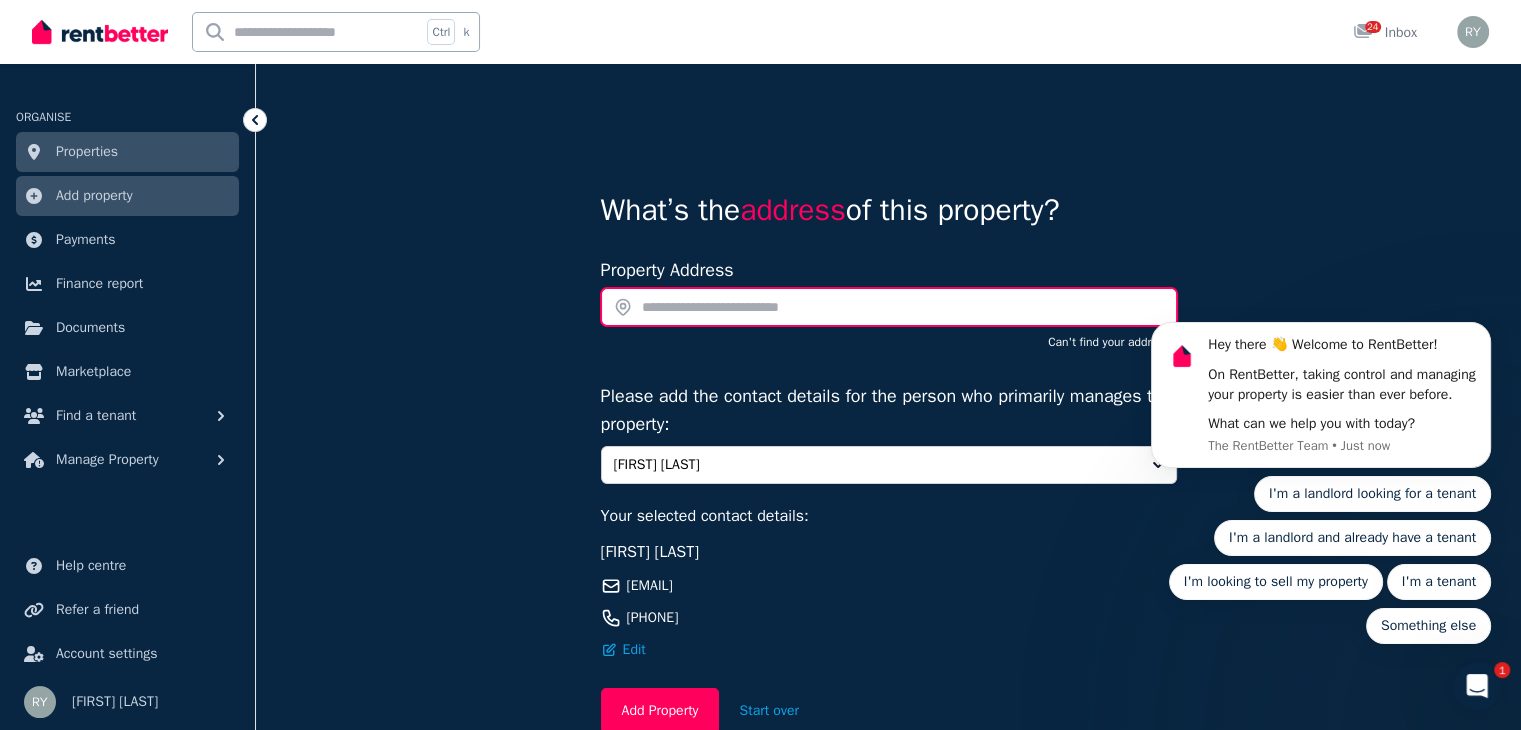 click at bounding box center [889, 307] 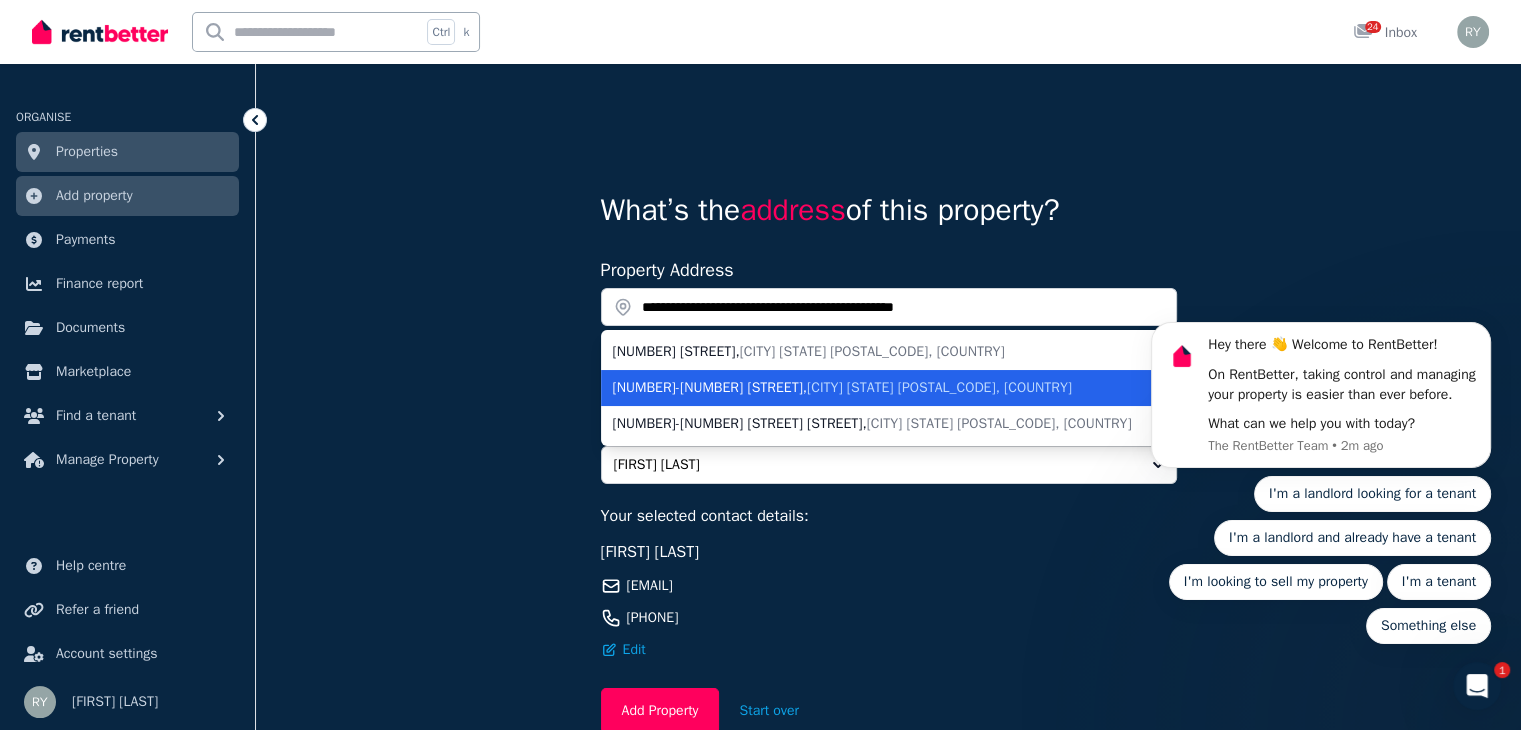 click on "[NUMBER]-[NUMBER] [STREET] , [CITY] [STATE] [POSTAL_CODE], [COUNTRY]" at bounding box center [877, 388] 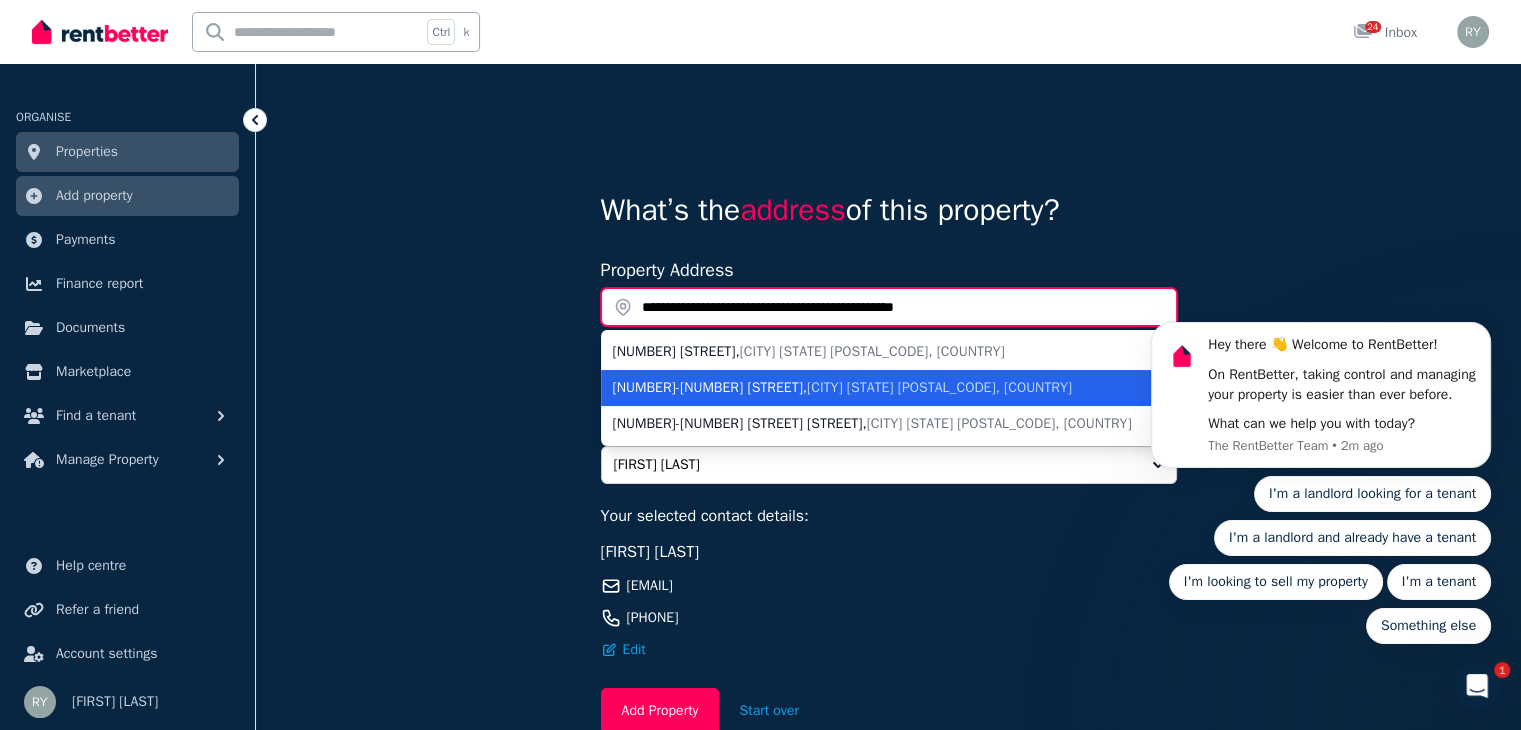 type on "**********" 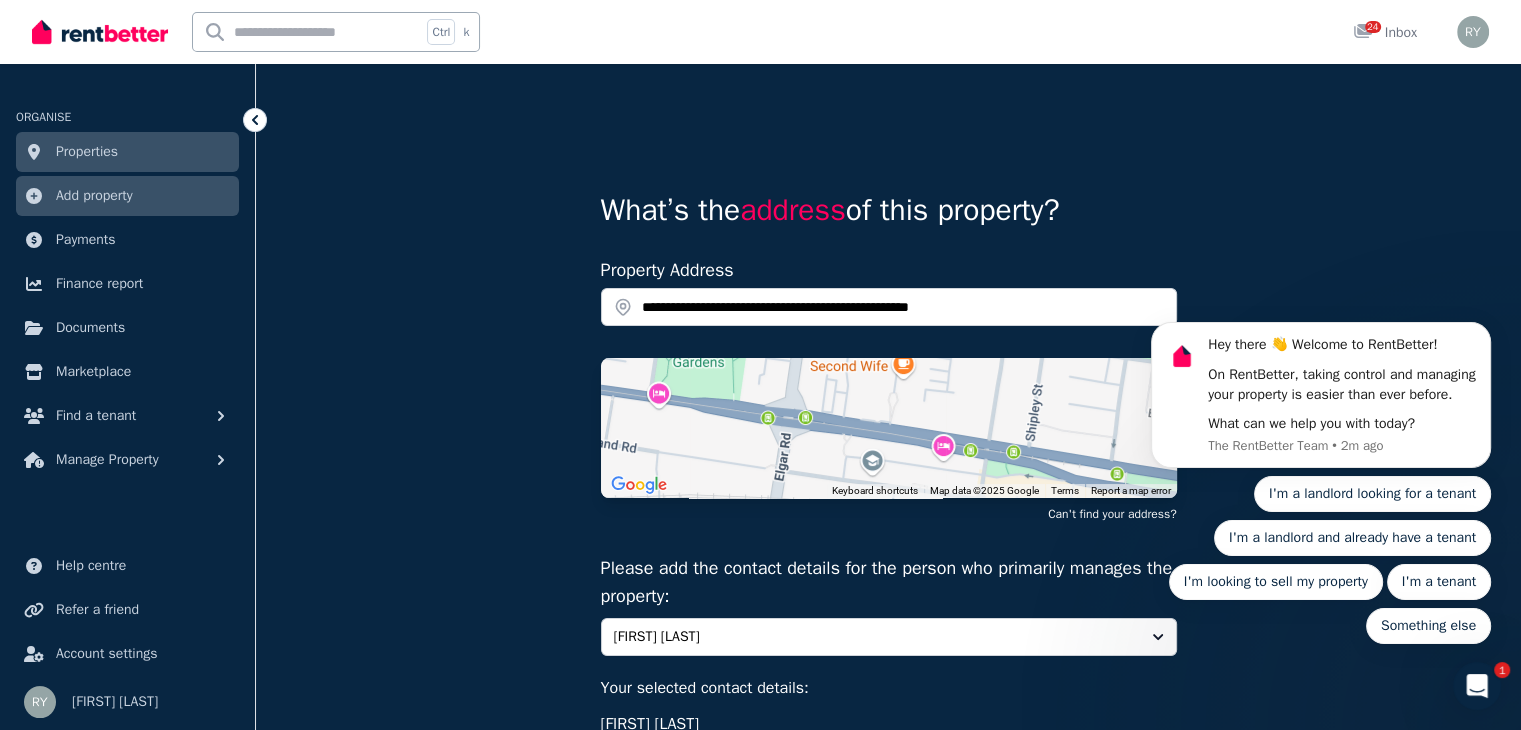 click on "Hey there 👋 Welcome to RentBetter!  On RentBetter, taking control and managing your property is easier than ever before.  What can we help you with today?  The RentBetter Team • 2m ago I'm a landlord looking for a tenant I'm a landlord and already have a tenant I'm looking to sell my property I'm a tenant Something else" at bounding box center [1321, 519] 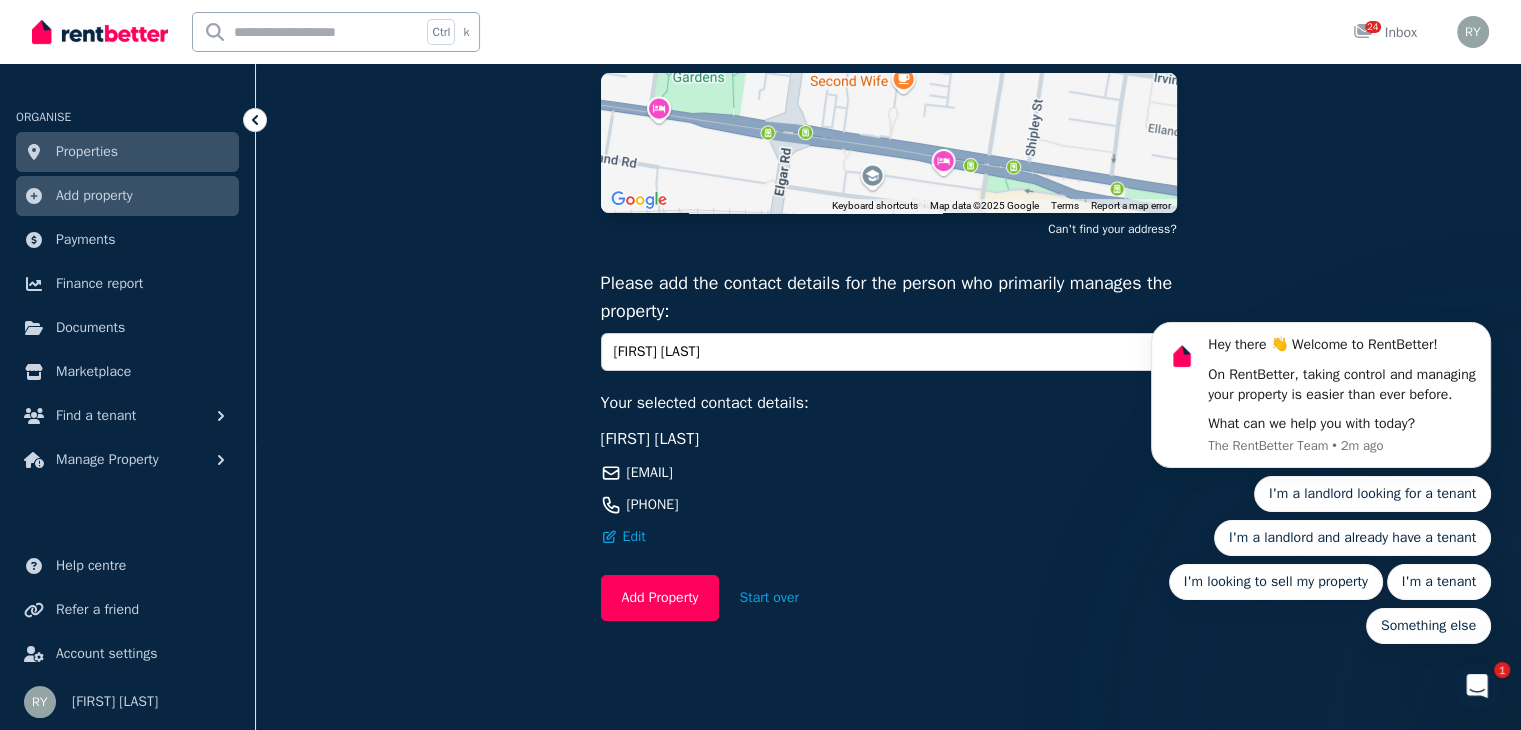 scroll, scrollTop: 288, scrollLeft: 0, axis: vertical 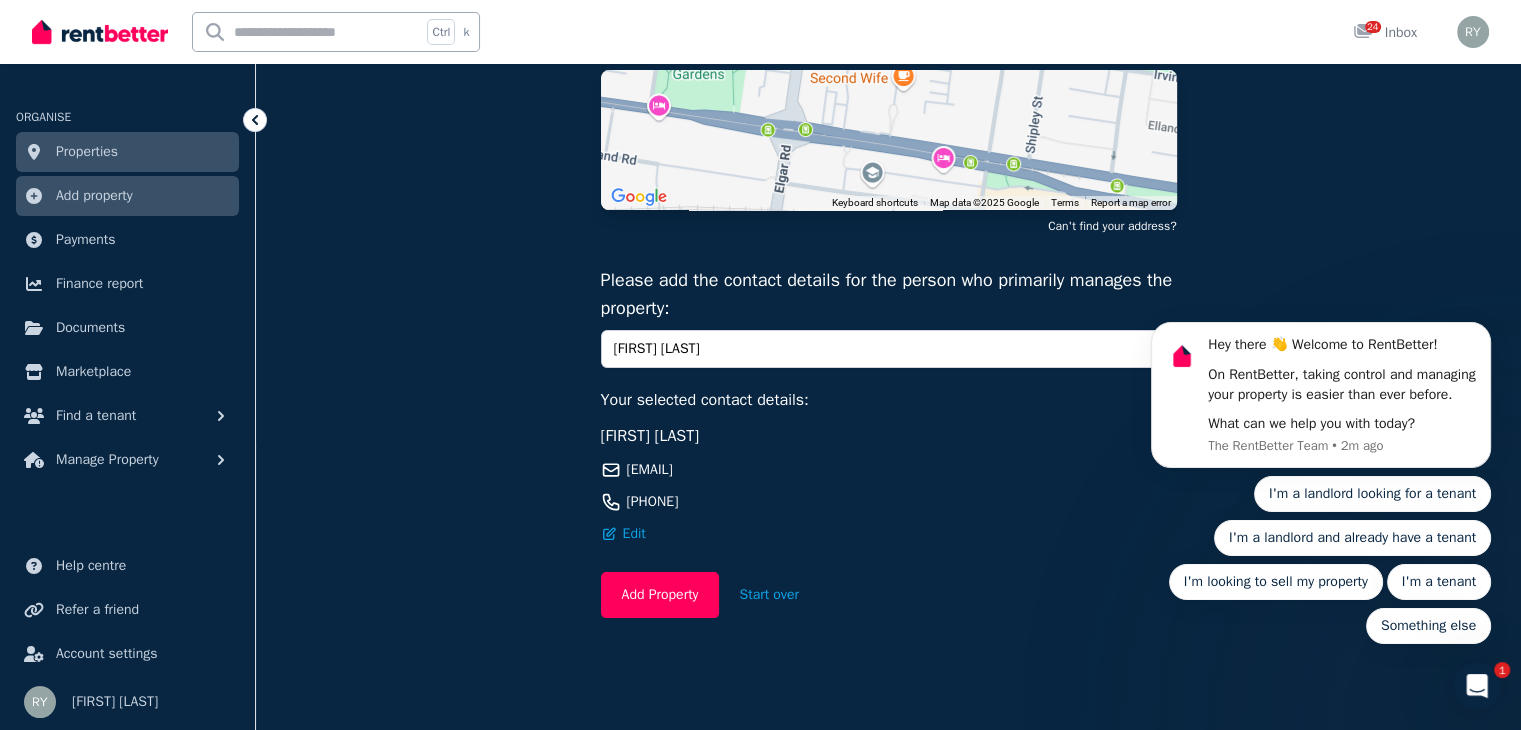 click on "Hey there 👋 Welcome to RentBetter!  On RentBetter, taking control and managing your property is easier than ever before.  What can we help you with today?  The RentBetter Team • 2m ago I'm a landlord looking for a tenant I'm a landlord and already have a tenant I'm looking to sell my property I'm a tenant Something else" at bounding box center (1321, 392) 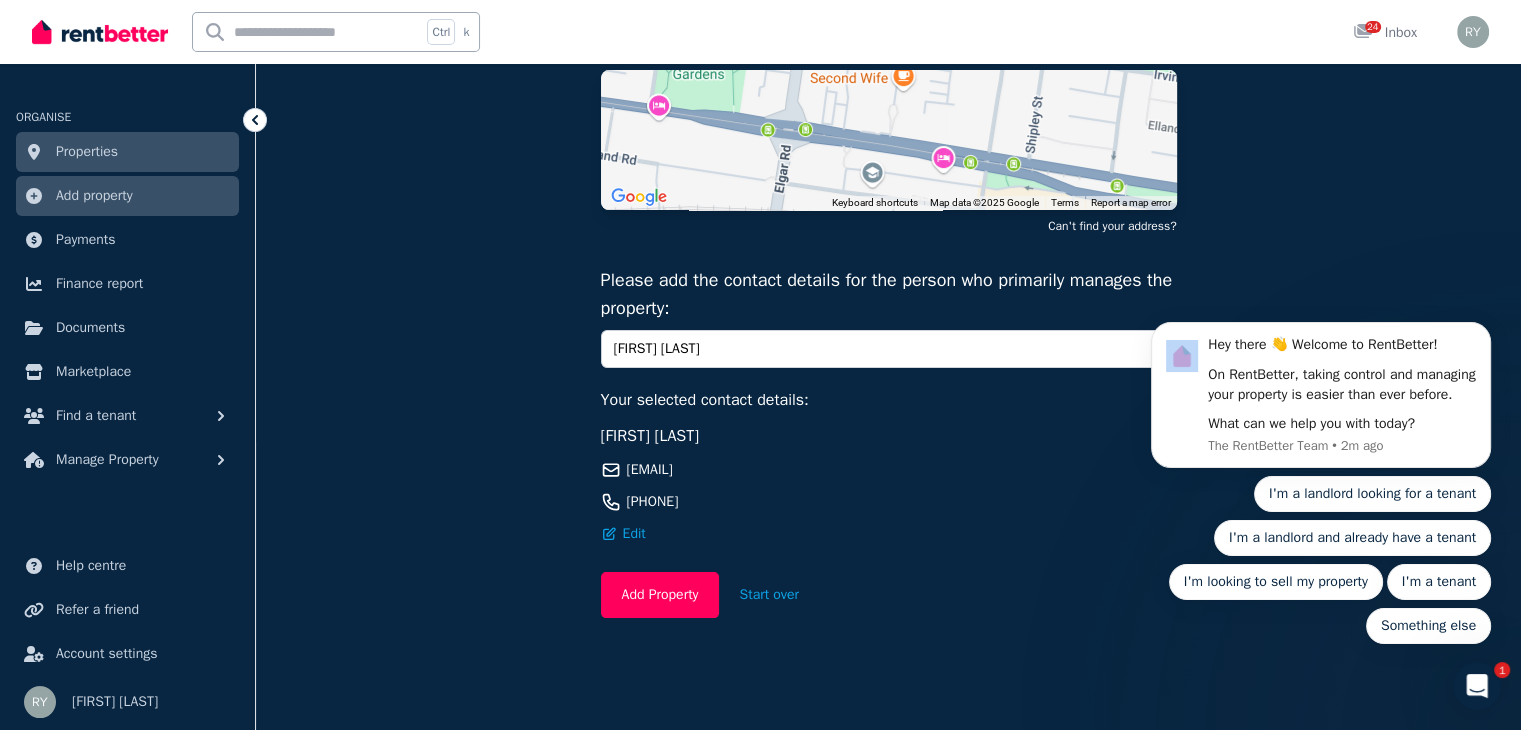 click on "Hey there 👋 Welcome to RentBetter!  On RentBetter, taking control and managing your property is easier than ever before.  What can we help you with today?  The RentBetter Team • 2m ago I'm a landlord looking for a tenant I'm a landlord and already have a tenant I'm looking to sell my property I'm a tenant Something else" at bounding box center (1321, 392) 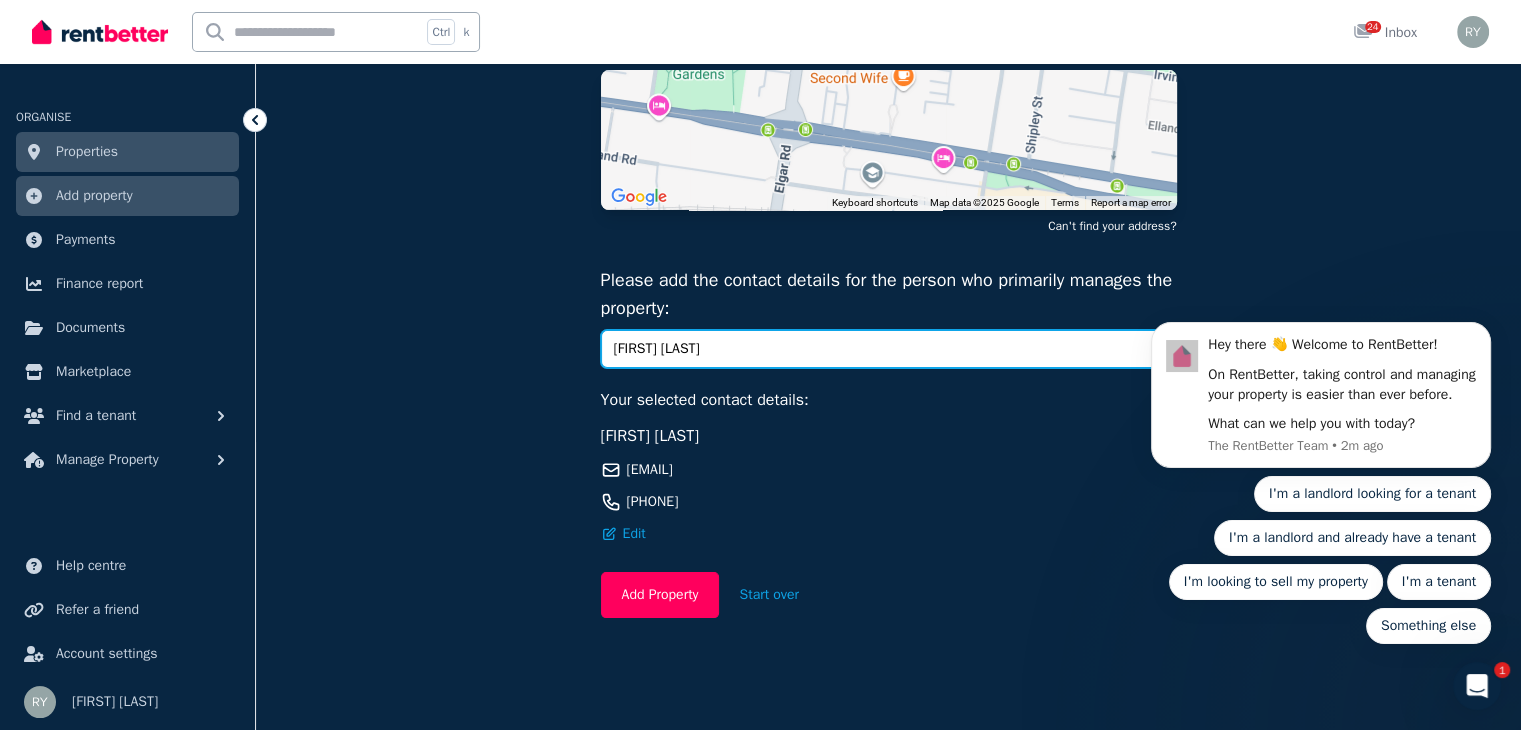 click on "[FIRST] [LAST]" at bounding box center [875, 349] 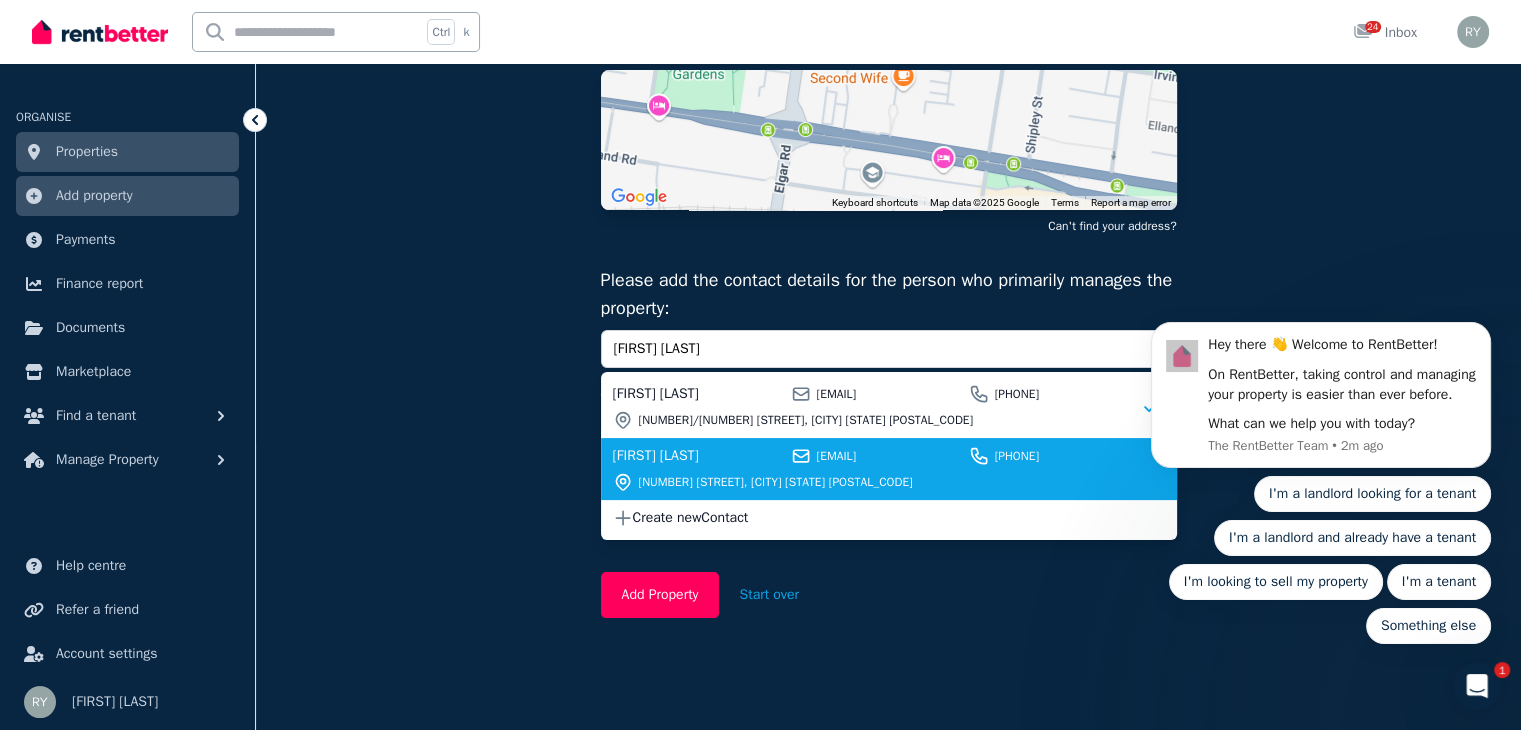 click on "[FIRST] [LAST]" at bounding box center (699, 456) 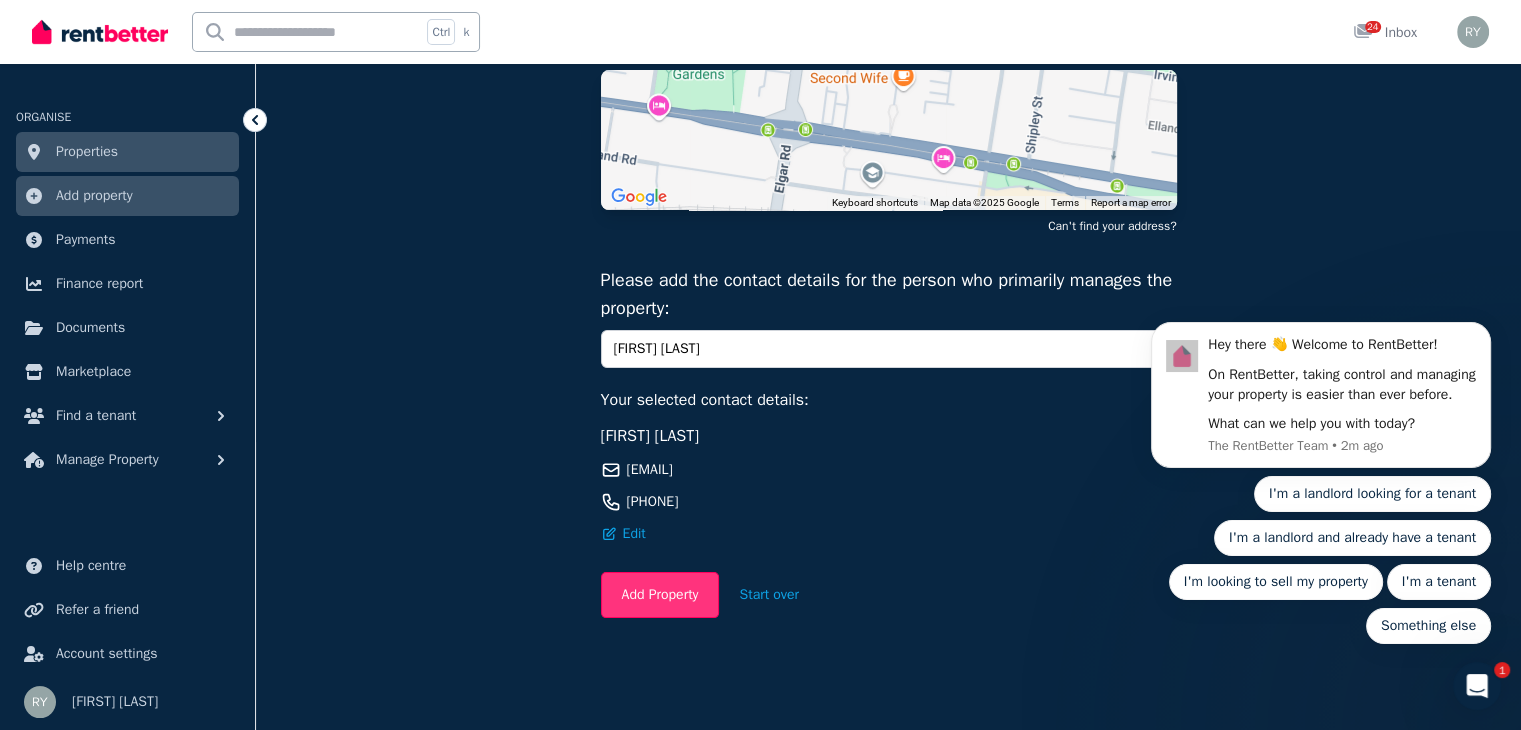 click on "Add Property" at bounding box center (660, 595) 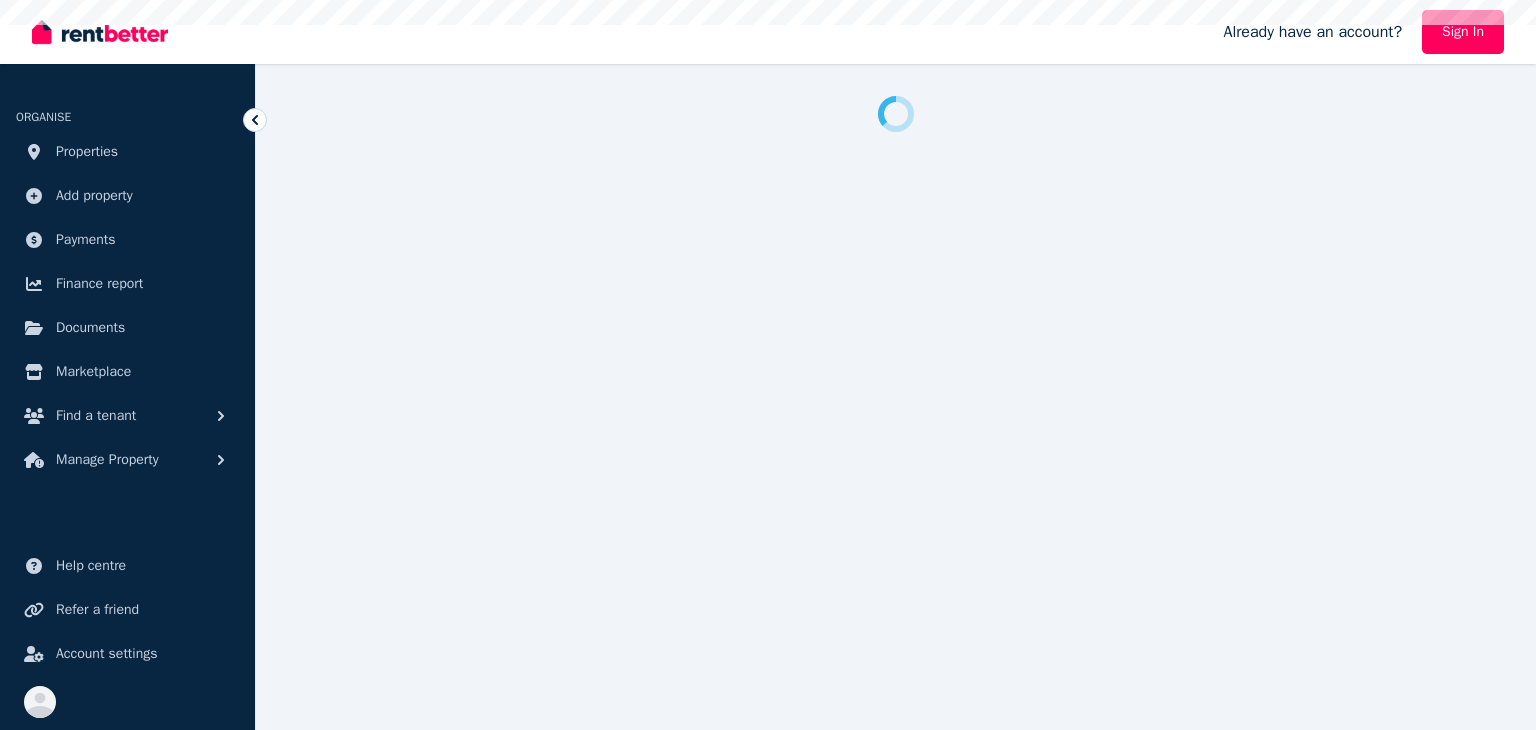 scroll, scrollTop: 0, scrollLeft: 0, axis: both 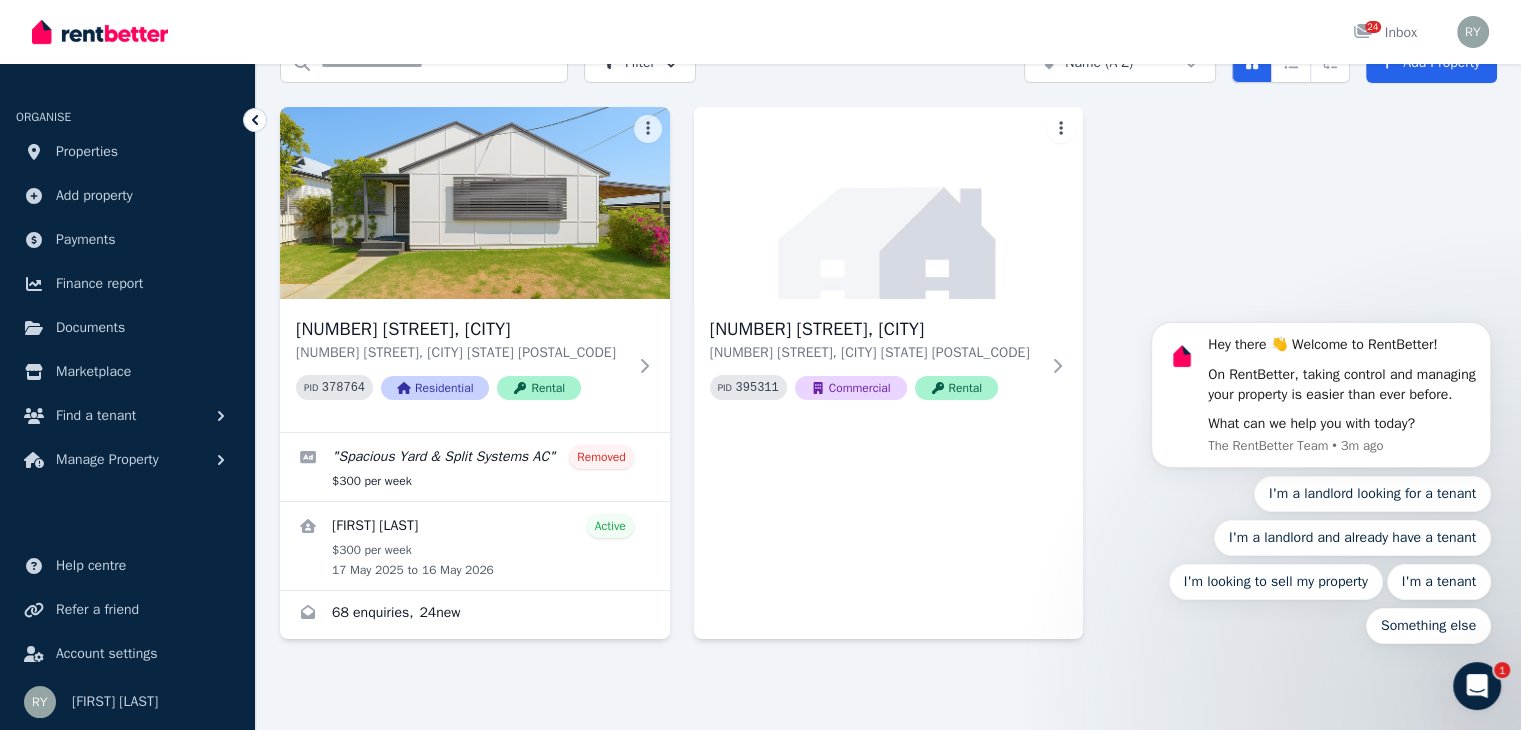 drag, startPoint x: 1525, startPoint y: 466, endPoint x: 369, endPoint y: 501, distance: 1156.5297 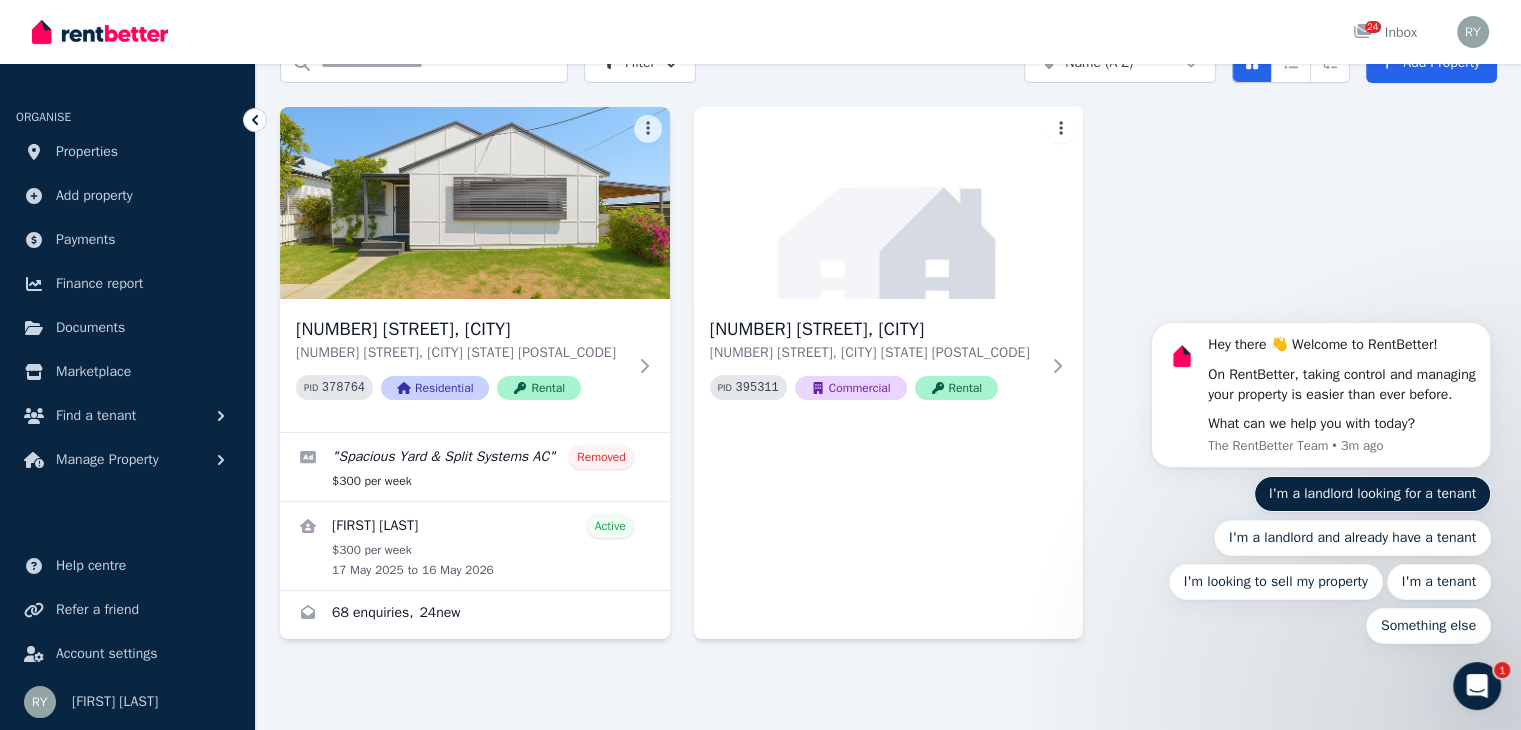 click on "I'm a landlord looking for a tenant" at bounding box center (1372, 494) 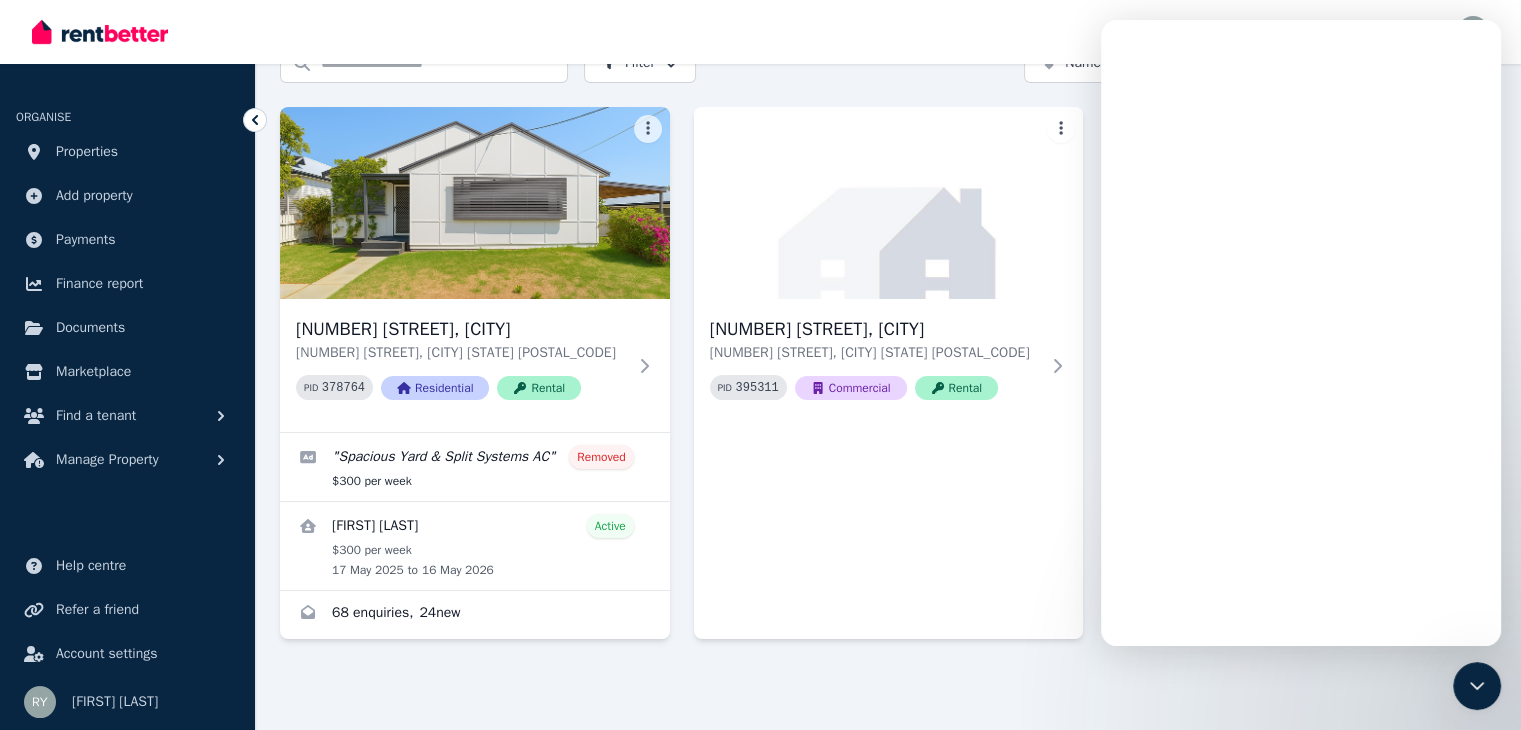 scroll, scrollTop: 0, scrollLeft: 0, axis: both 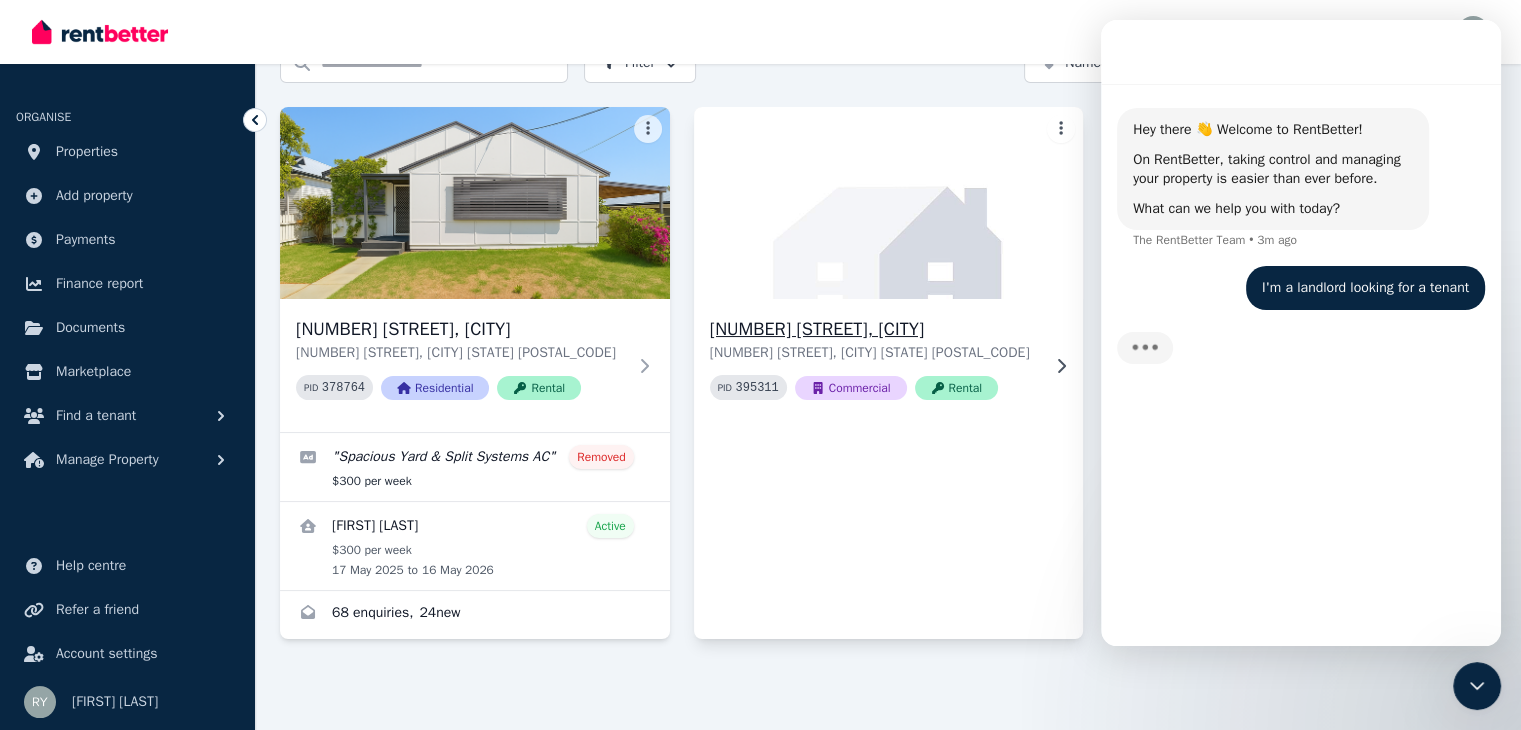 click on "845 Whitehorse Rd, Box Hill" at bounding box center [875, 329] 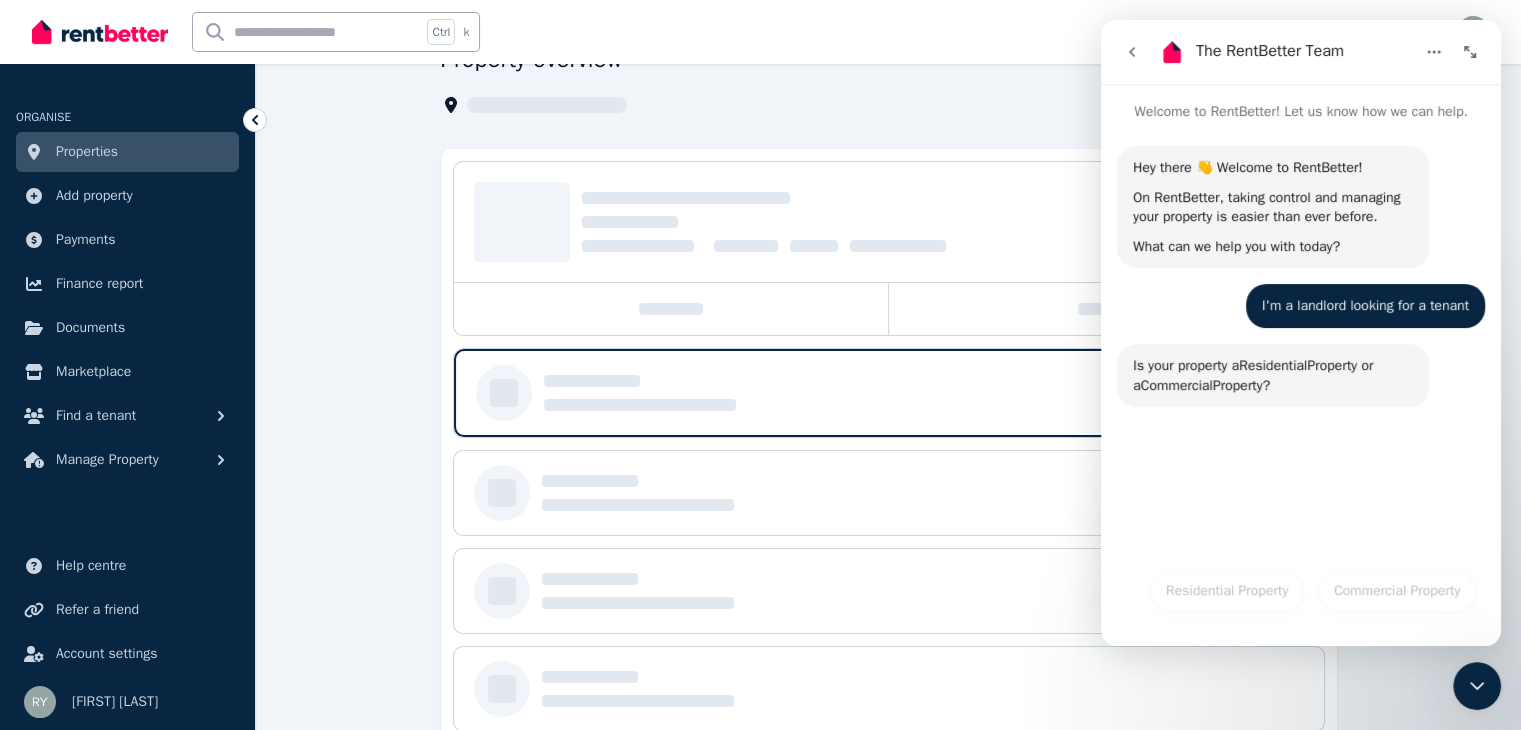 scroll, scrollTop: 0, scrollLeft: 0, axis: both 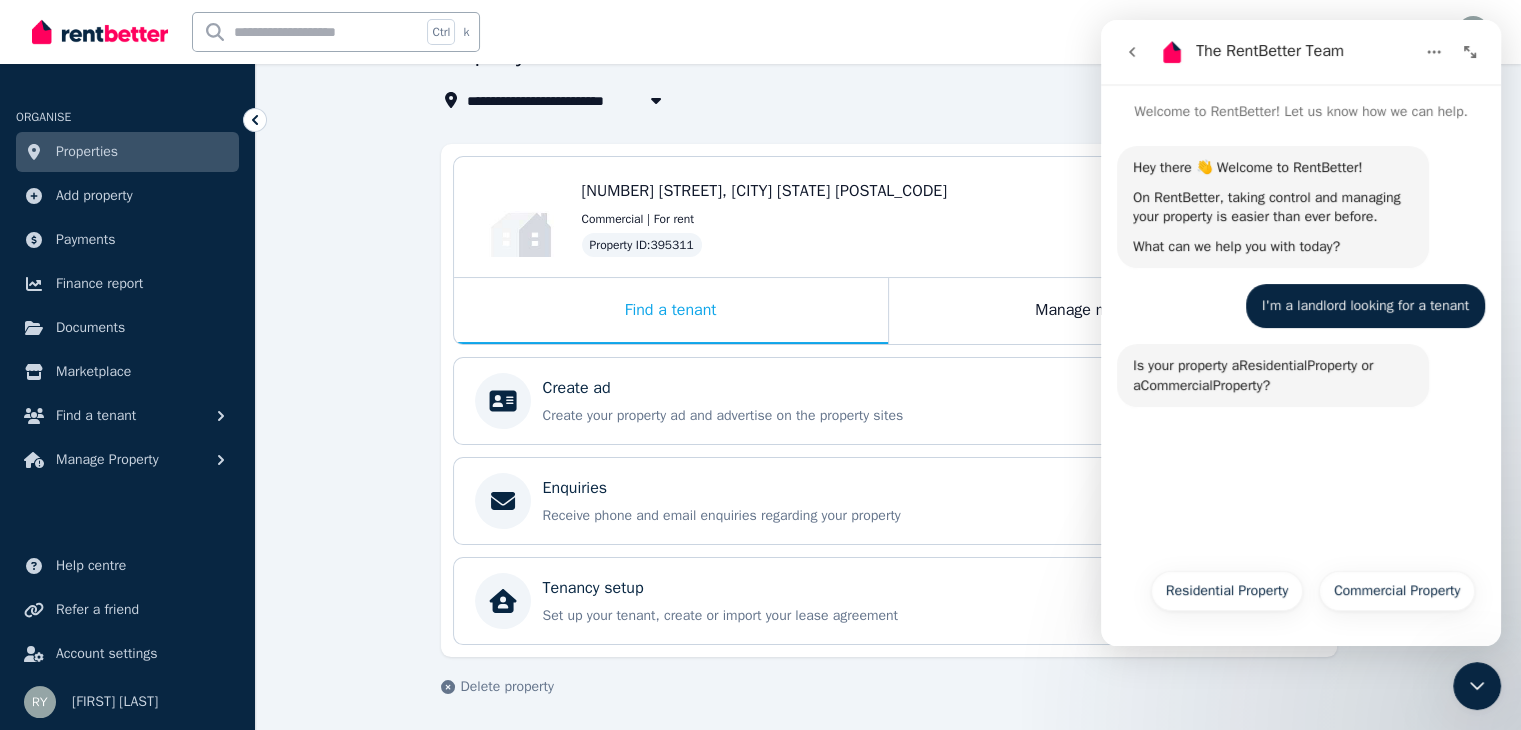 click 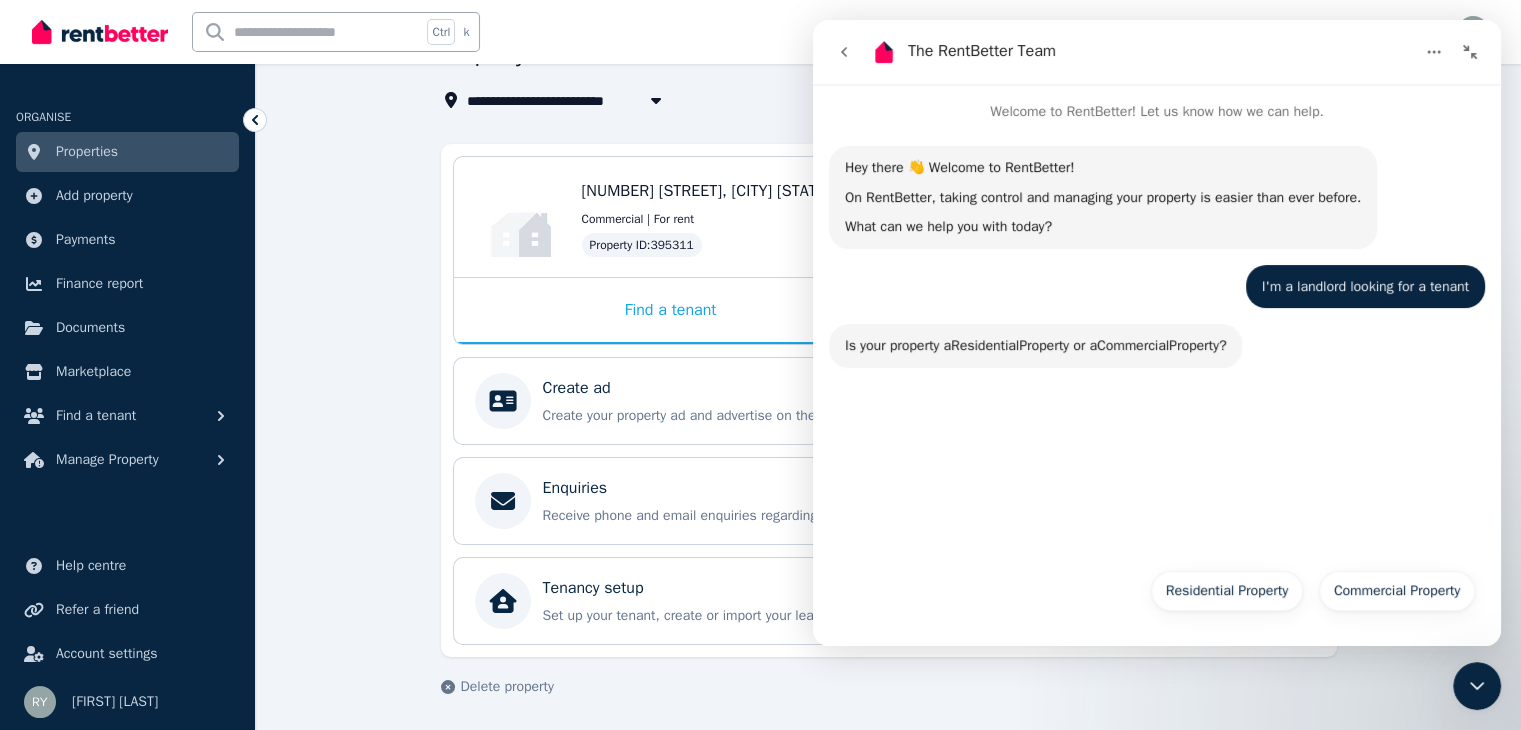 click 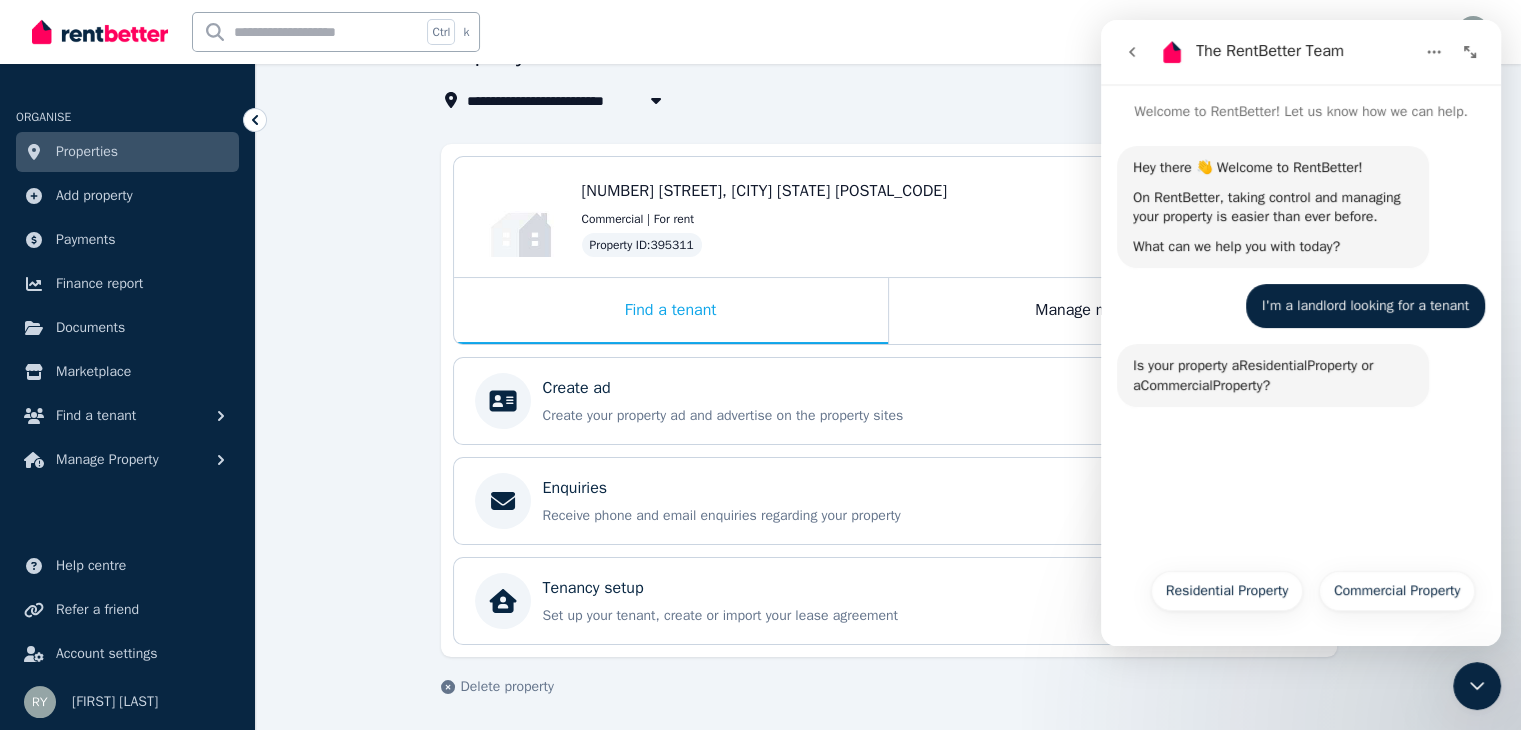 drag, startPoint x: 1476, startPoint y: 677, endPoint x: 1205, endPoint y: 613, distance: 278.45465 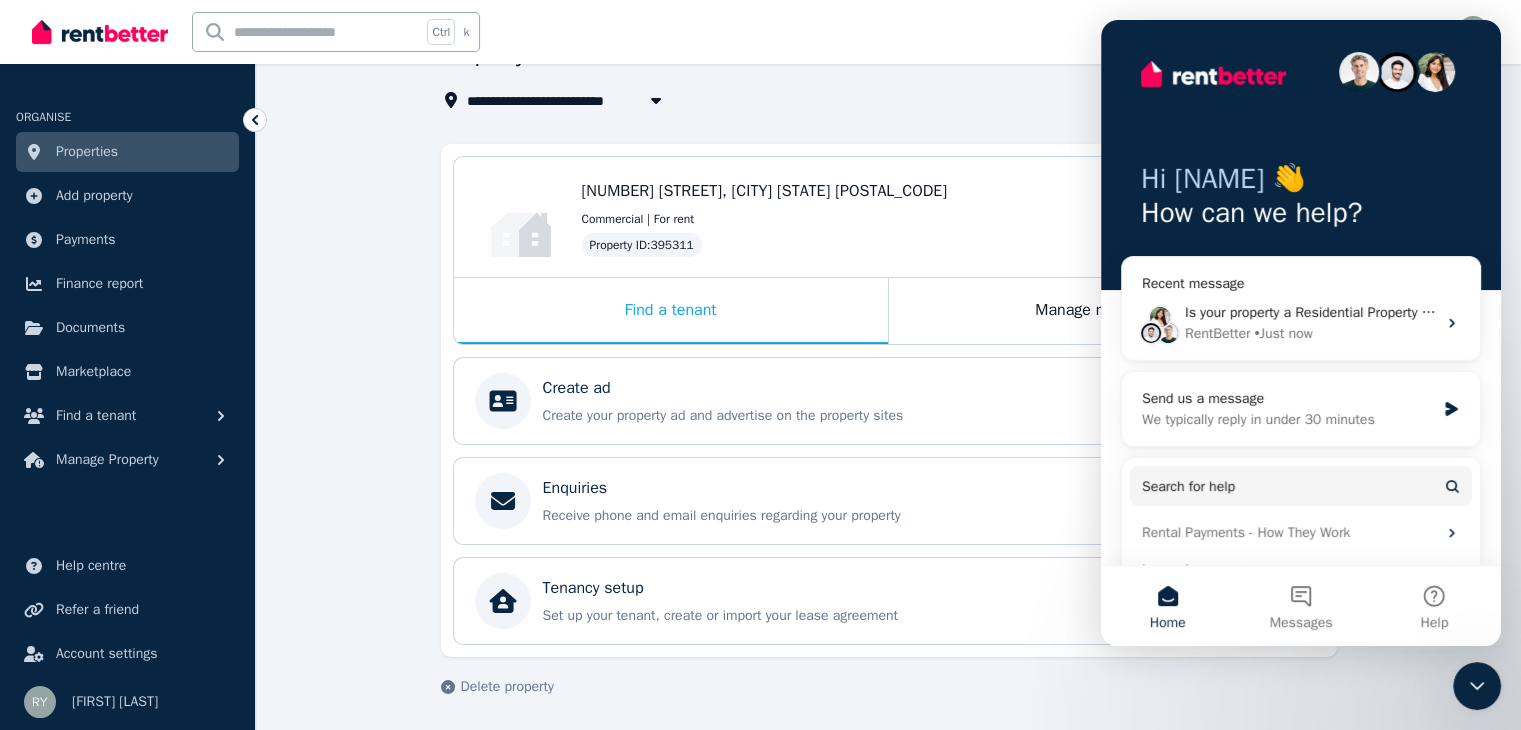 click on "**********" at bounding box center [888, 385] 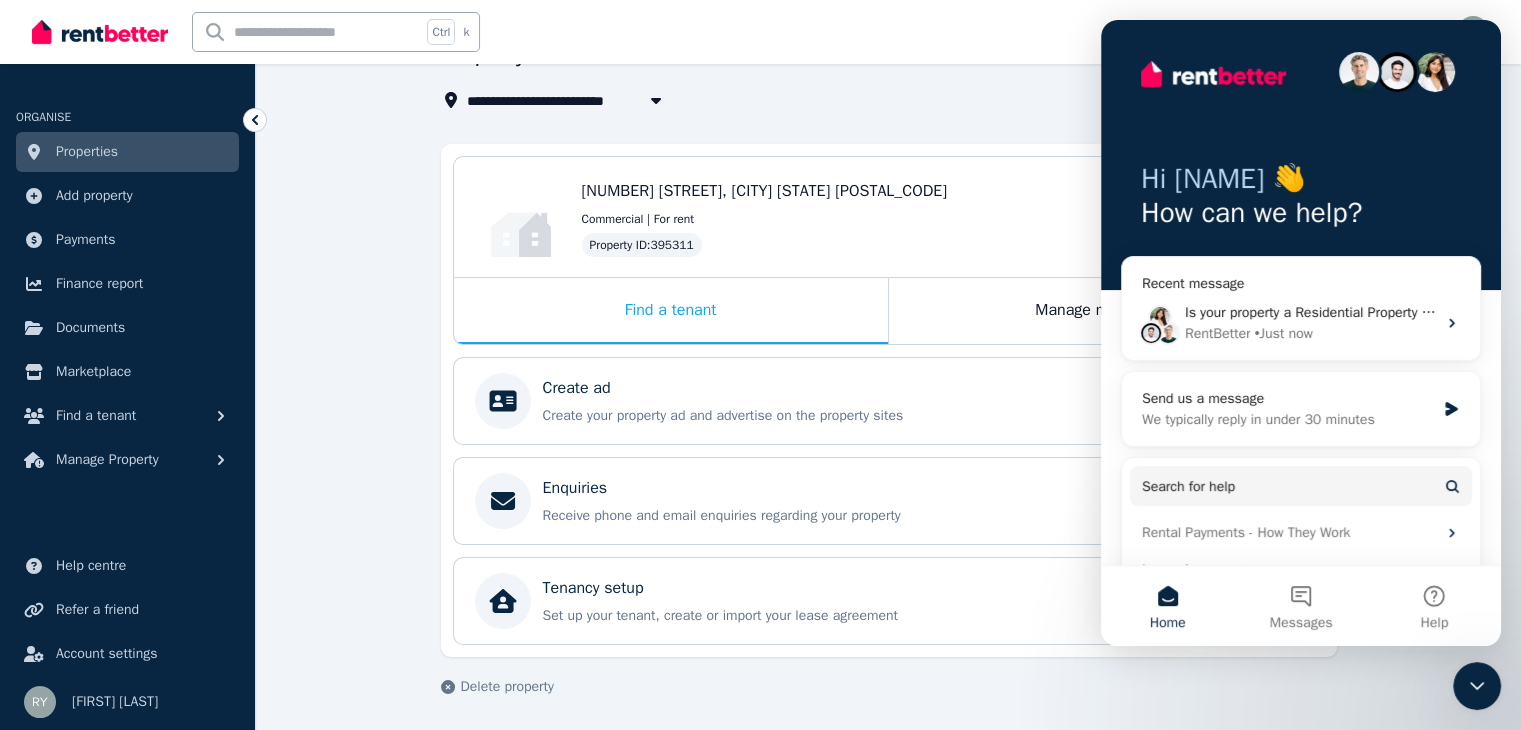 click at bounding box center (1301, 333) 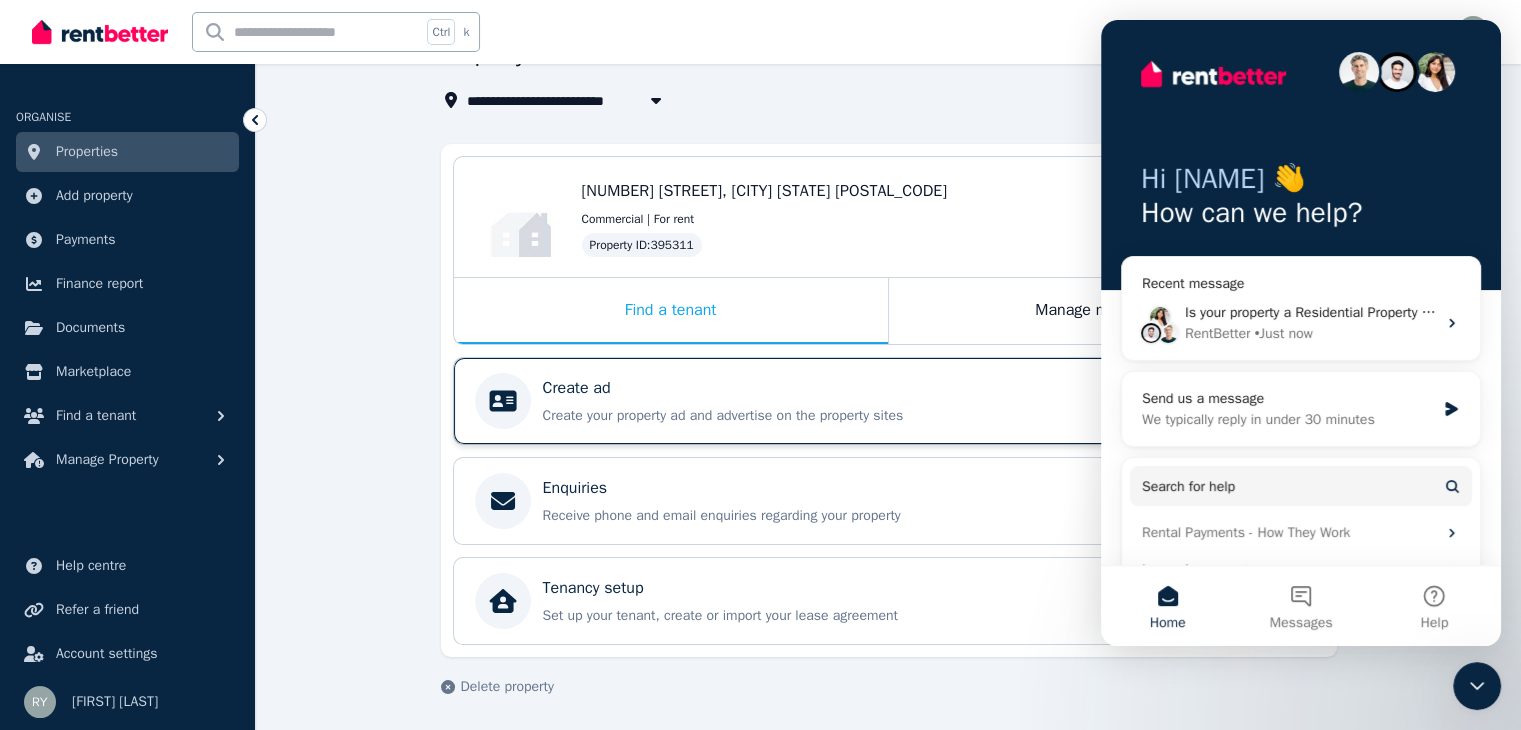 click on "Create ad" at bounding box center (577, 388) 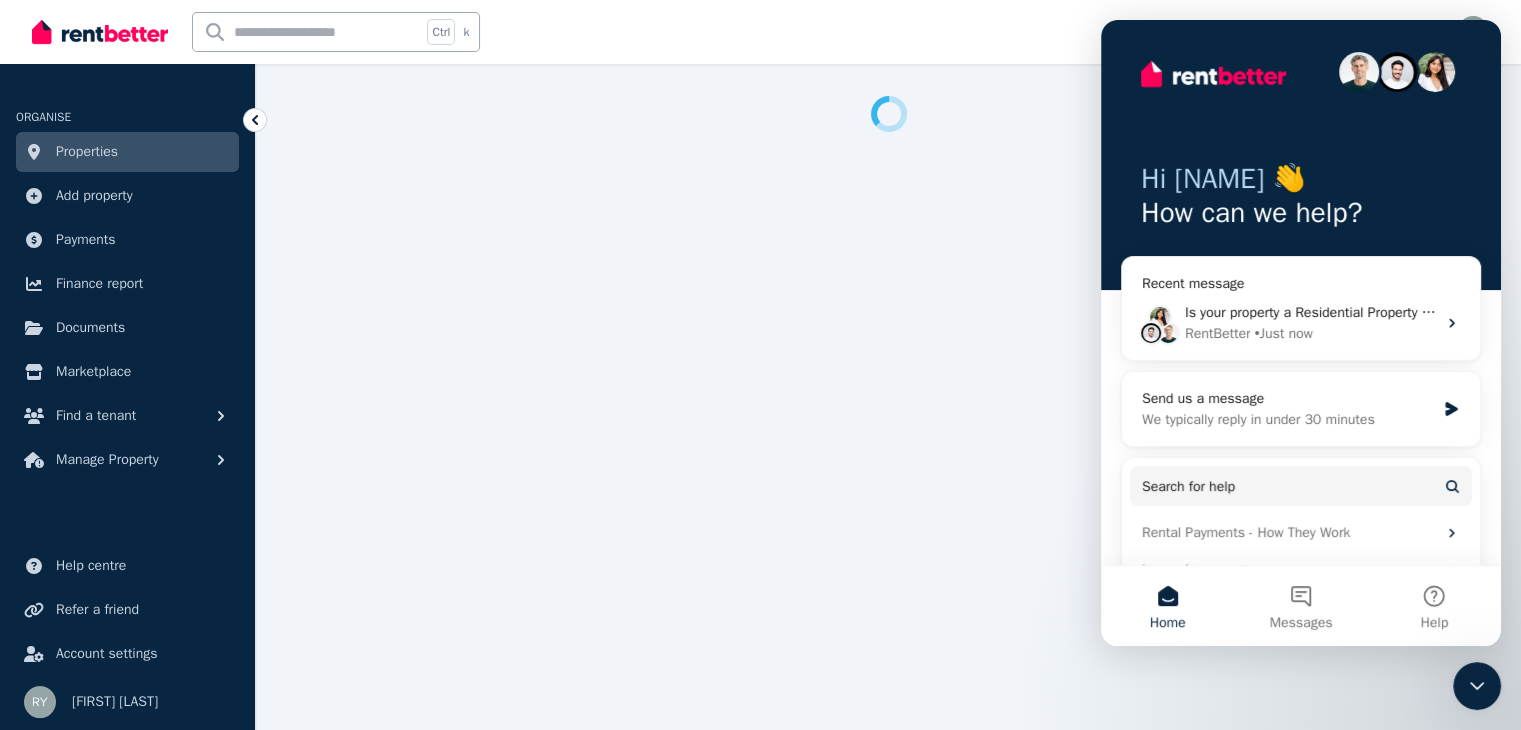 scroll, scrollTop: 0, scrollLeft: 0, axis: both 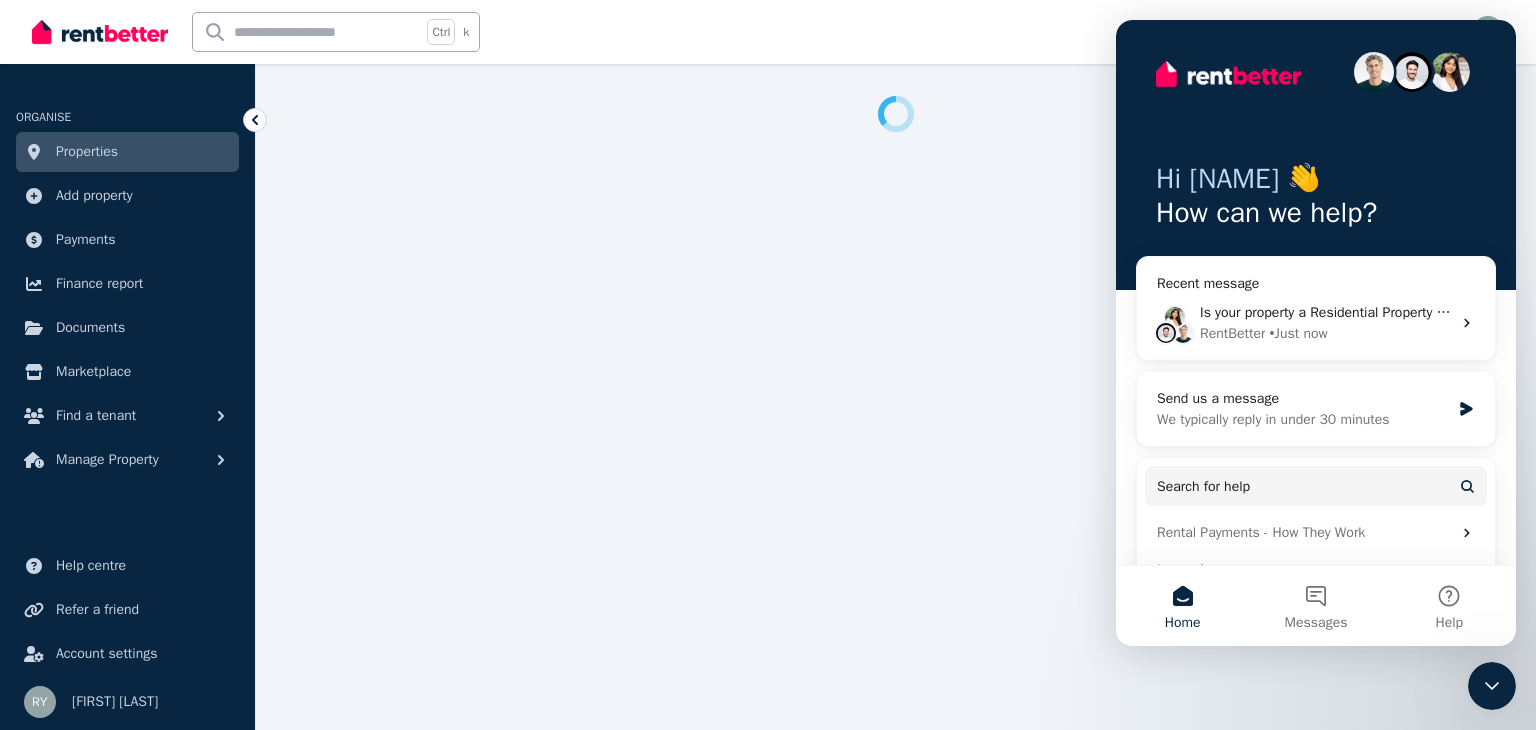 select on "***" 